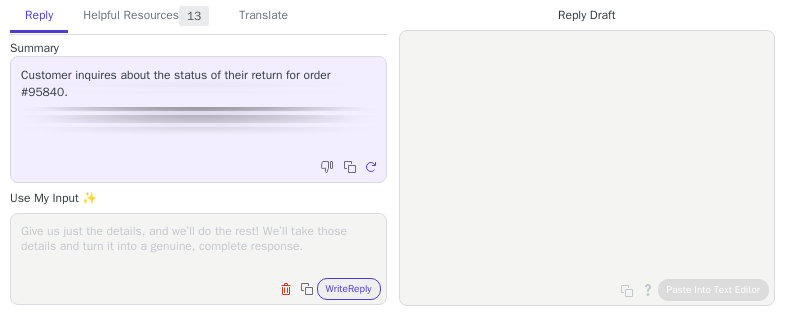 scroll, scrollTop: 0, scrollLeft: 0, axis: both 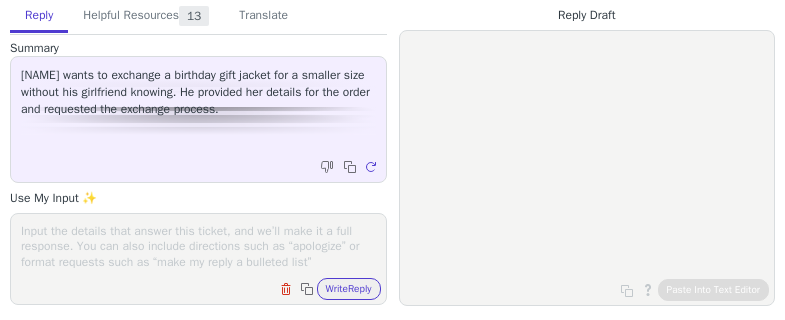 click at bounding box center [198, 246] 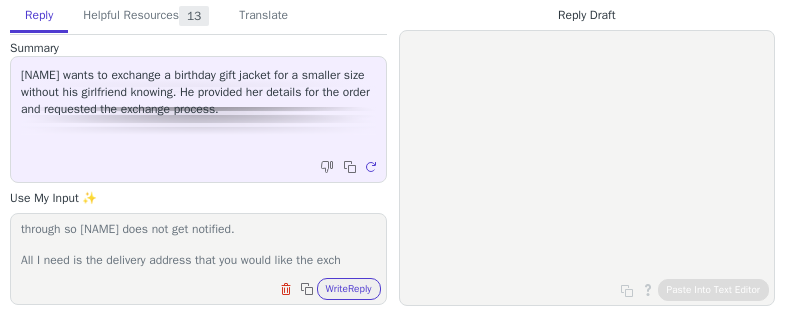 scroll, scrollTop: 63, scrollLeft: 0, axis: vertical 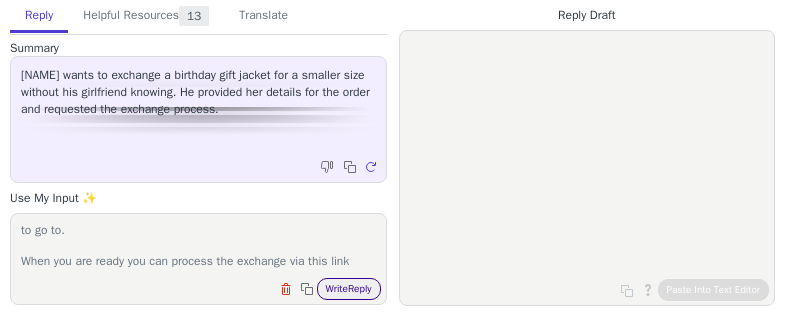 type on "Hi [NAME]
I have chnaged the email address for the return to be processed through so [NAME] does not get notified.
All I need is the delivery address that you would like the exchange to go to.
When you are ready you can process the exchange via this link" 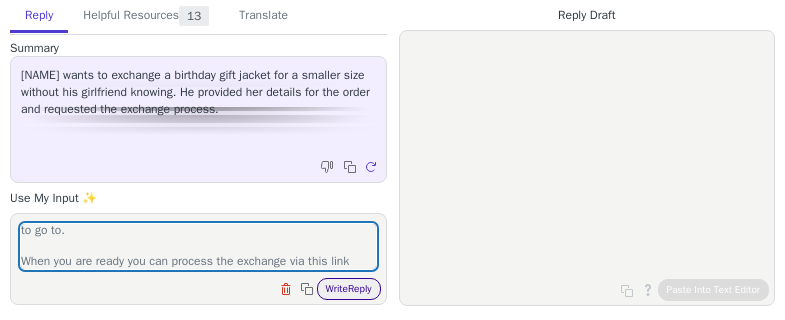 click on "Write  Reply" at bounding box center (349, 289) 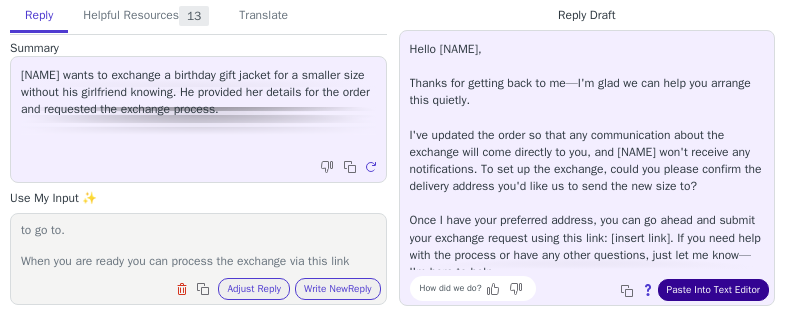 click on "Paste Into Text Editor" at bounding box center (713, 290) 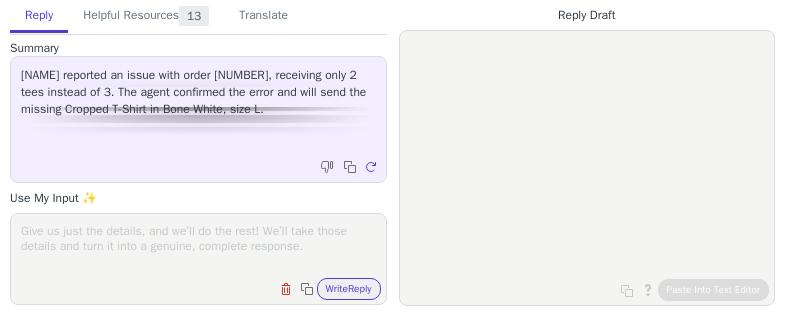 scroll, scrollTop: 0, scrollLeft: 0, axis: both 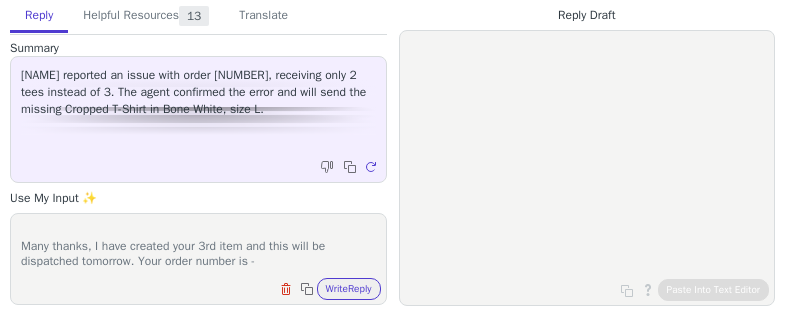 click on "Hi [NAME]
Many thanks, I have created your 3rd item and this will be dispatched tomorrow. Your order number is -" at bounding box center [198, 246] 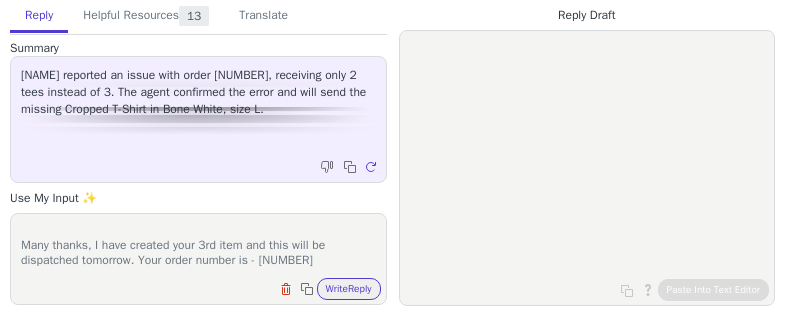 scroll, scrollTop: 48, scrollLeft: 0, axis: vertical 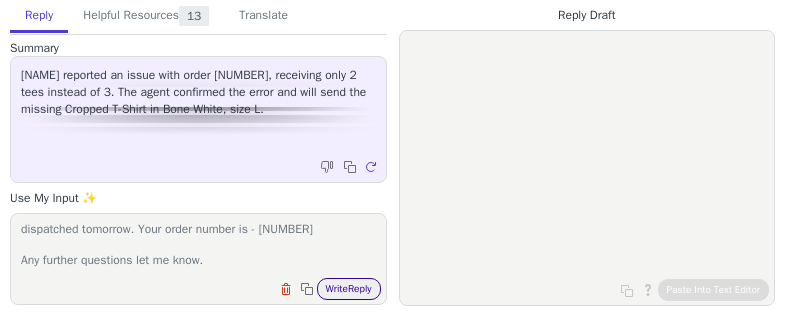 type on "Hi [NAME]
Many thanks, I have created your 3rd item and this will be dispatched tomorrow. Your order number is - [NUMBER]
Any further questions let me know." 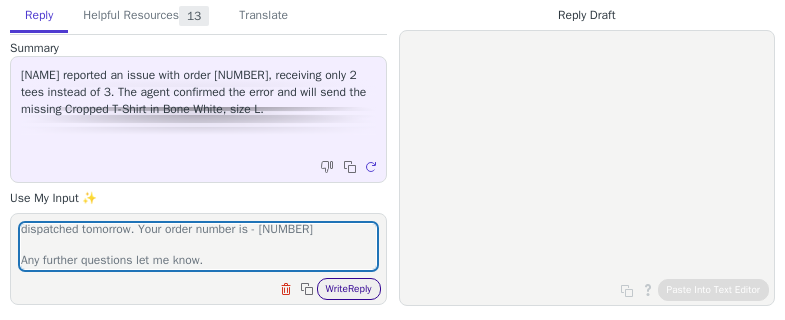 click on "Write  Reply" at bounding box center (349, 289) 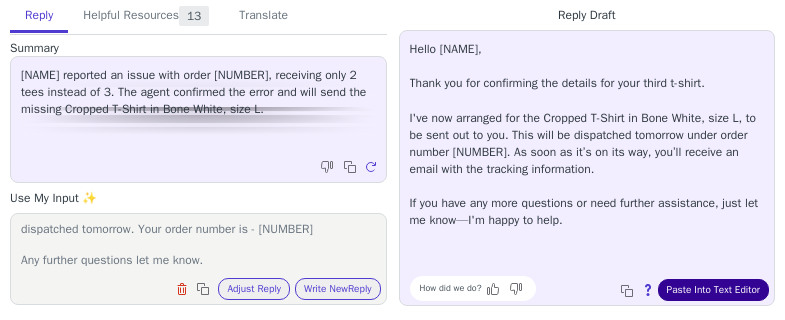 click on "Paste Into Text Editor" at bounding box center (713, 290) 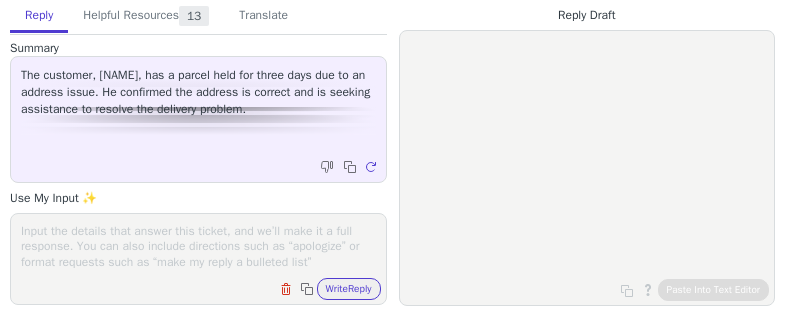 scroll, scrollTop: 0, scrollLeft: 0, axis: both 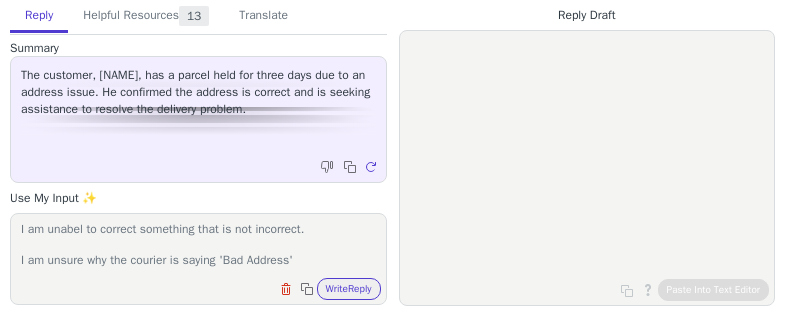 click on "You have advised that there is nothing wrong woth your address so I am unabel to correct something that is not incorrect.
I am unsure why the courier is saying 'Bad Address'" at bounding box center [198, 246] 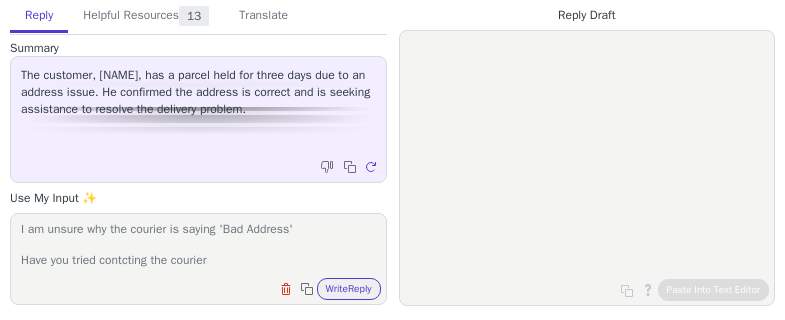 click on "You have advised that there is nothing wrong woth your address so I am unabel to correct something that is not incorrect.
I am unsure why the courier is saying 'Bad Address'
Have you tried contcting the courier" at bounding box center [198, 246] 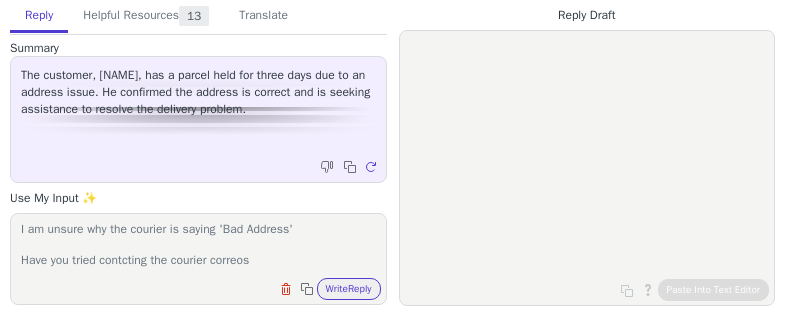 click on "You have advised that there is nothing wrong woth your address so I am unabel to correct something that is not incorrect.
I am unsure why the courier is saying 'Bad Address'
Have you tried contcting the courier correos" at bounding box center [198, 246] 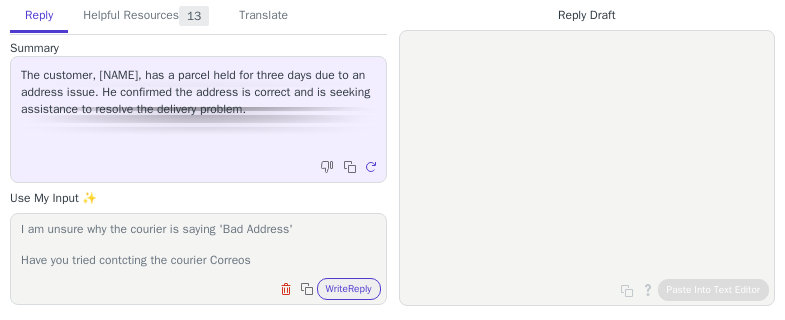 click on "You have advised that there is nothing wrong woth your address so I am unabel to correct something that is not incorrect.
I am unsure why the courier is saying 'Bad Address'
Have you tried contcting the courier Correos" at bounding box center (198, 246) 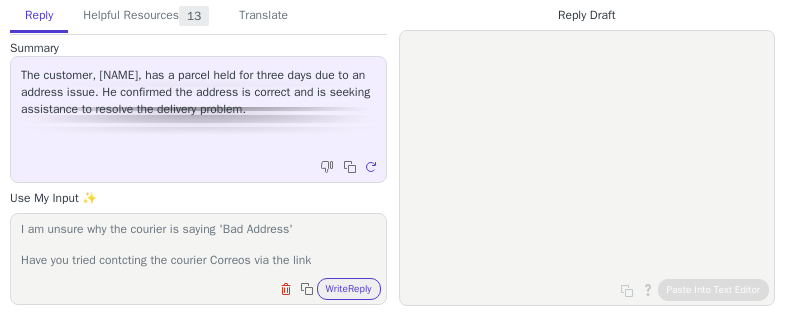click on "You have advised that there is nothing wrong woth your address so I am unabel to correct something that is not incorrect.
I am unsure why the courier is saying 'Bad Address'
Have you tried contcting the courier Correos via the link" at bounding box center (198, 246) 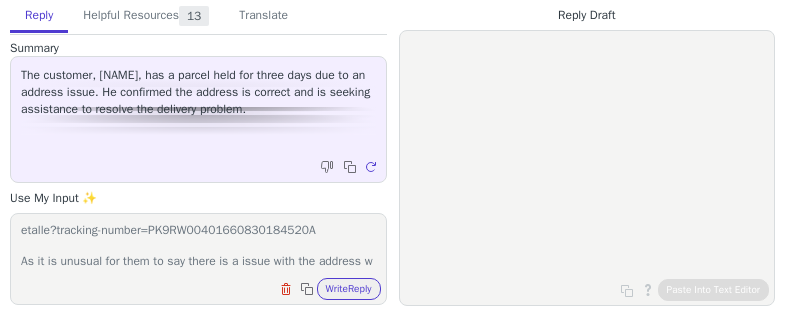 scroll, scrollTop: 140, scrollLeft: 0, axis: vertical 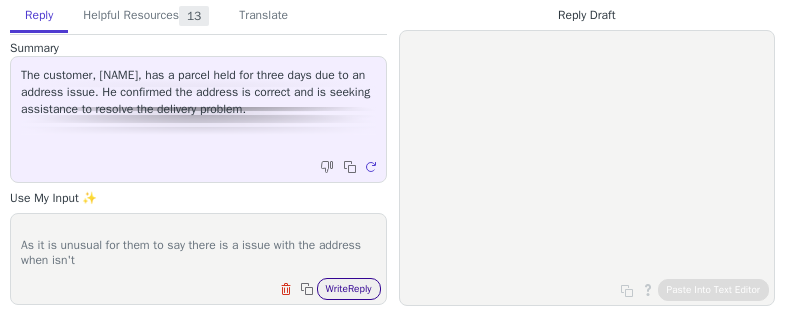 type on "You have advised that there is nothing wrong woth your address so I am unabel to correct something that is not incorrect.
I am unsure why the courier is saying 'Bad Address'
Have you tried contcting the courier Correos via the link https://www.correos.es/es/es/herramientas/localizador/envios/detalle?tracking-number=PK9RW00401660830184520A
As it is unusual for them to say there is a issue with the address when isn't" 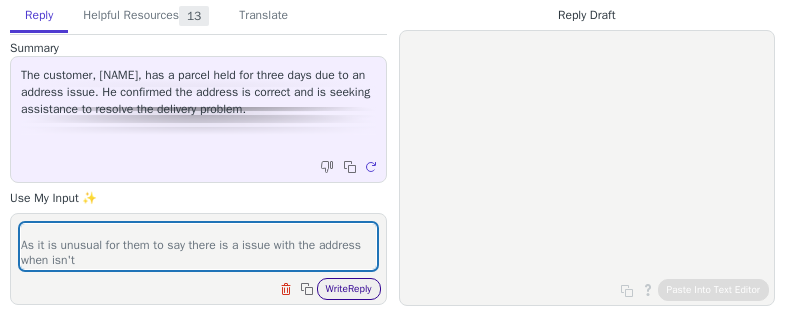 click on "Write  Reply" at bounding box center (349, 289) 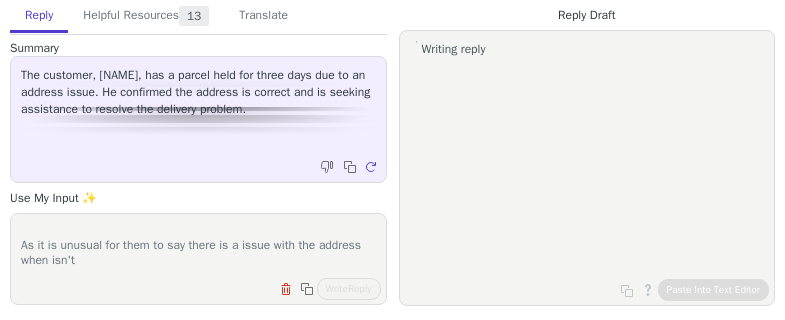 scroll, scrollTop: 155, scrollLeft: 0, axis: vertical 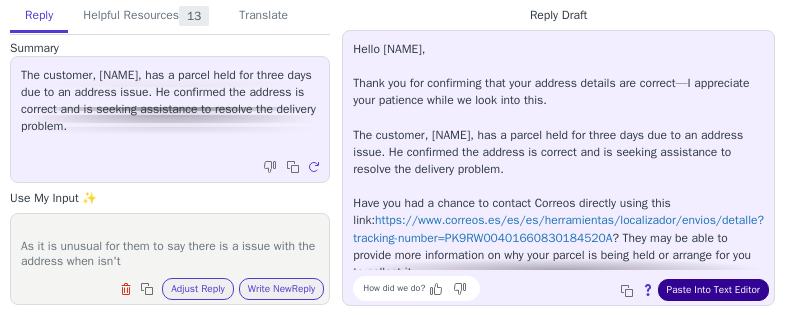 click on "Paste Into Text Editor" at bounding box center (713, 290) 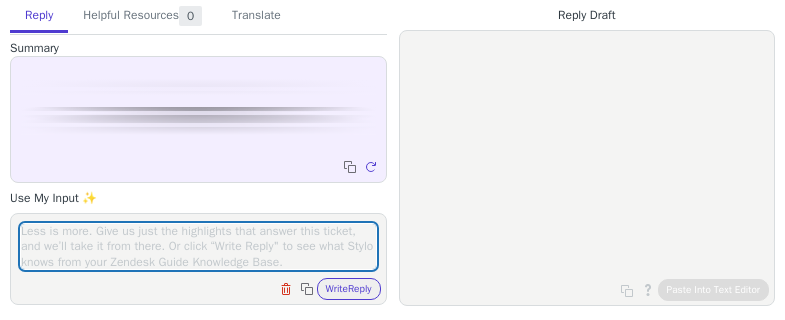 scroll, scrollTop: 0, scrollLeft: 0, axis: both 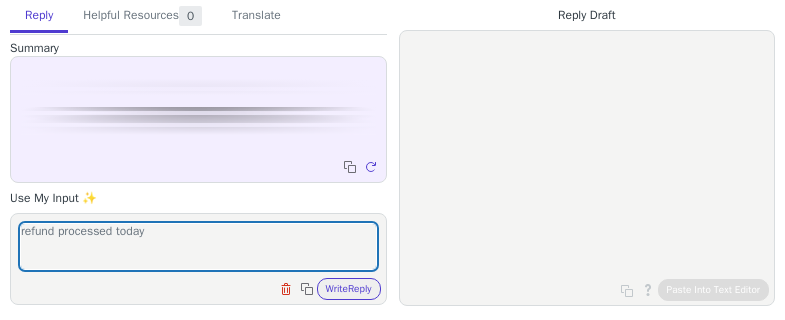 drag, startPoint x: 58, startPoint y: 230, endPoint x: 9, endPoint y: 224, distance: 49.365982 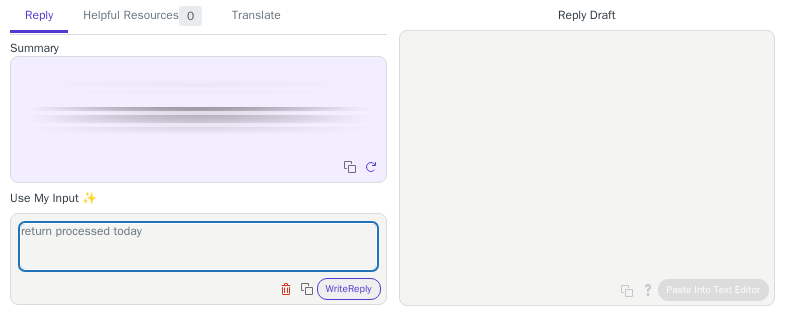 click on "return processed today" at bounding box center [198, 246] 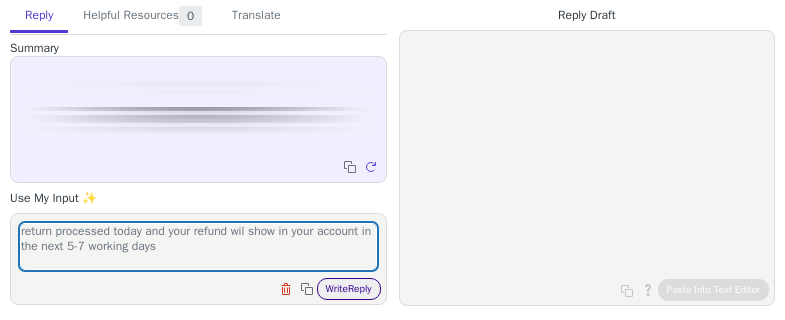type on "return processed today and your refund wil show in your account in the next 5-7 working days" 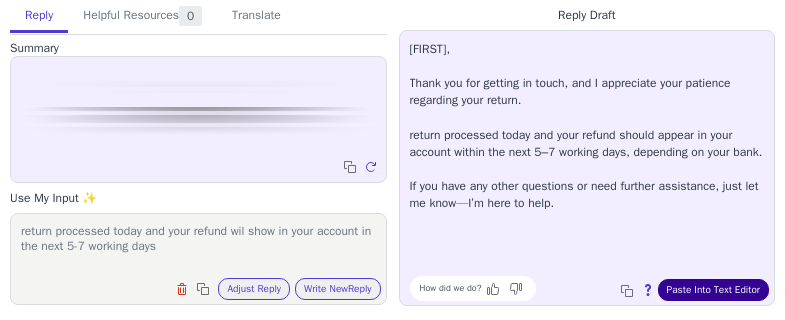 click on "Paste Into Text Editor" at bounding box center (713, 290) 